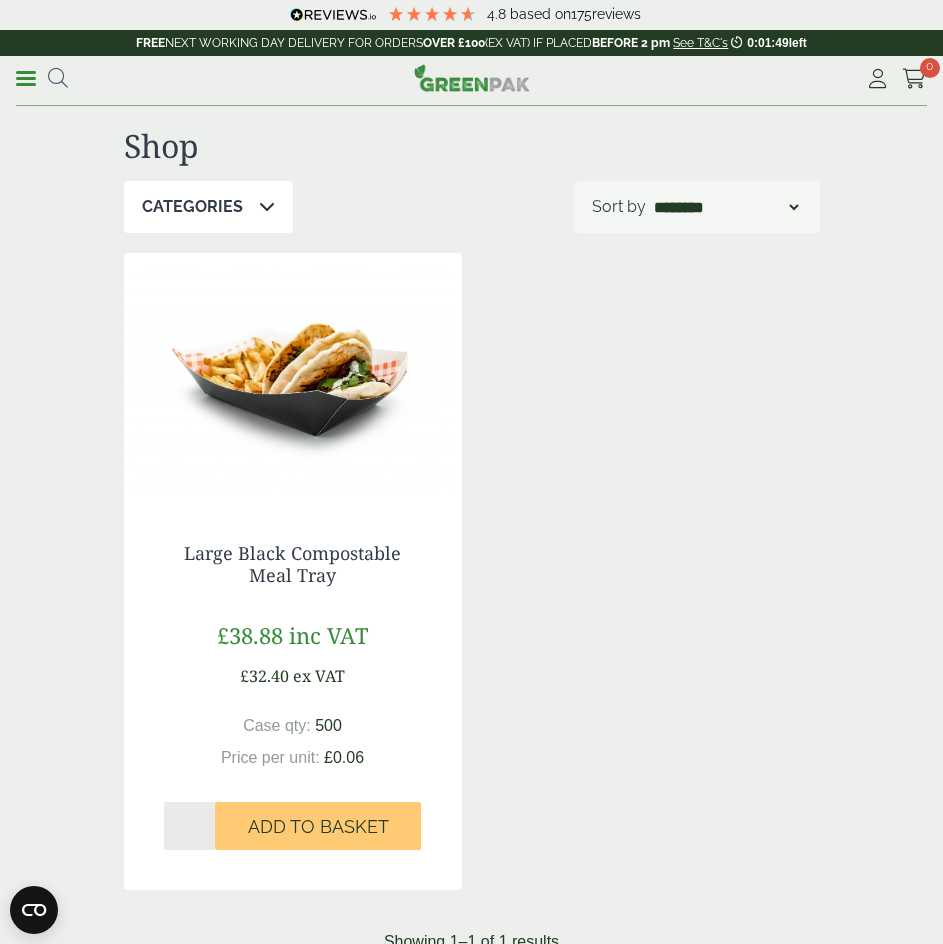 scroll, scrollTop: 0, scrollLeft: 0, axis: both 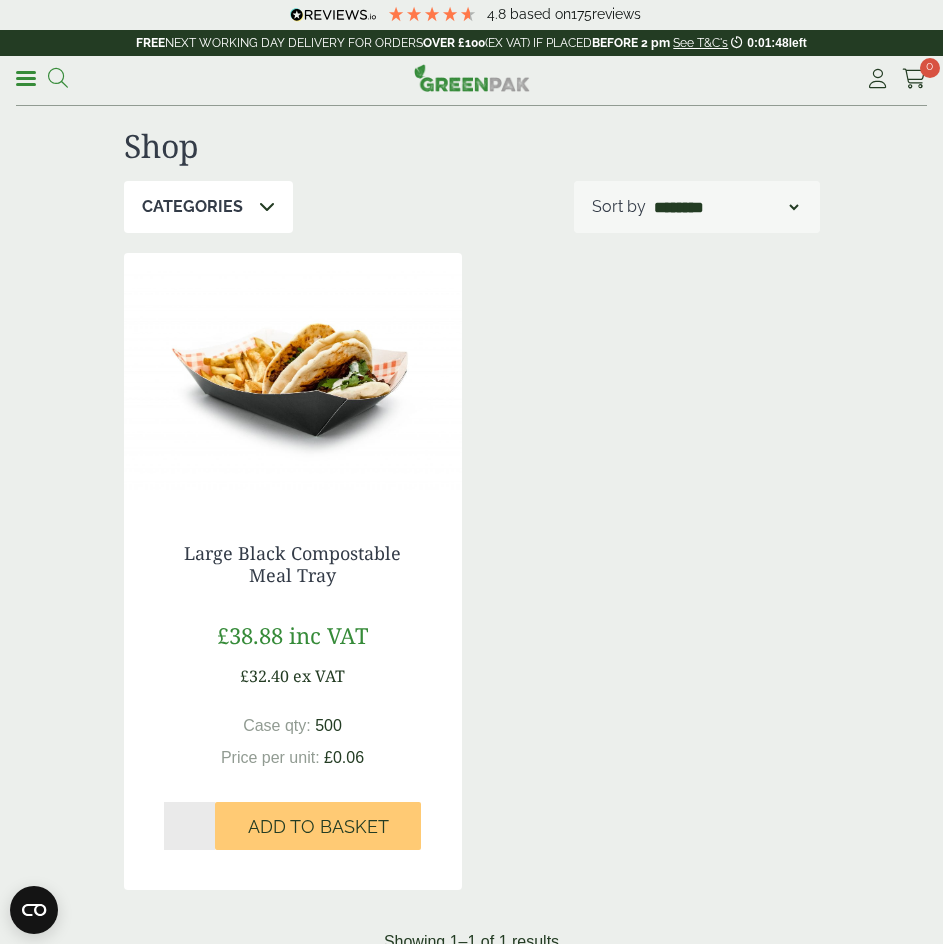 click at bounding box center [58, 78] 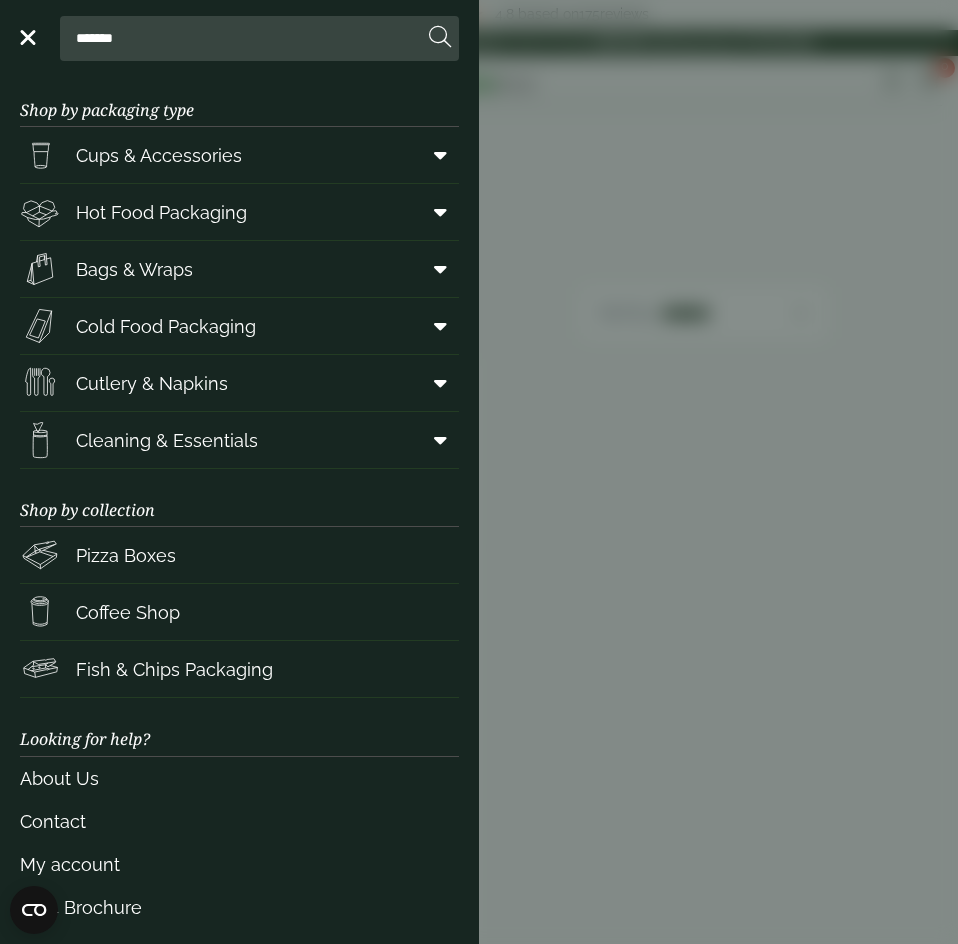 click on "*******" at bounding box center [245, 38] 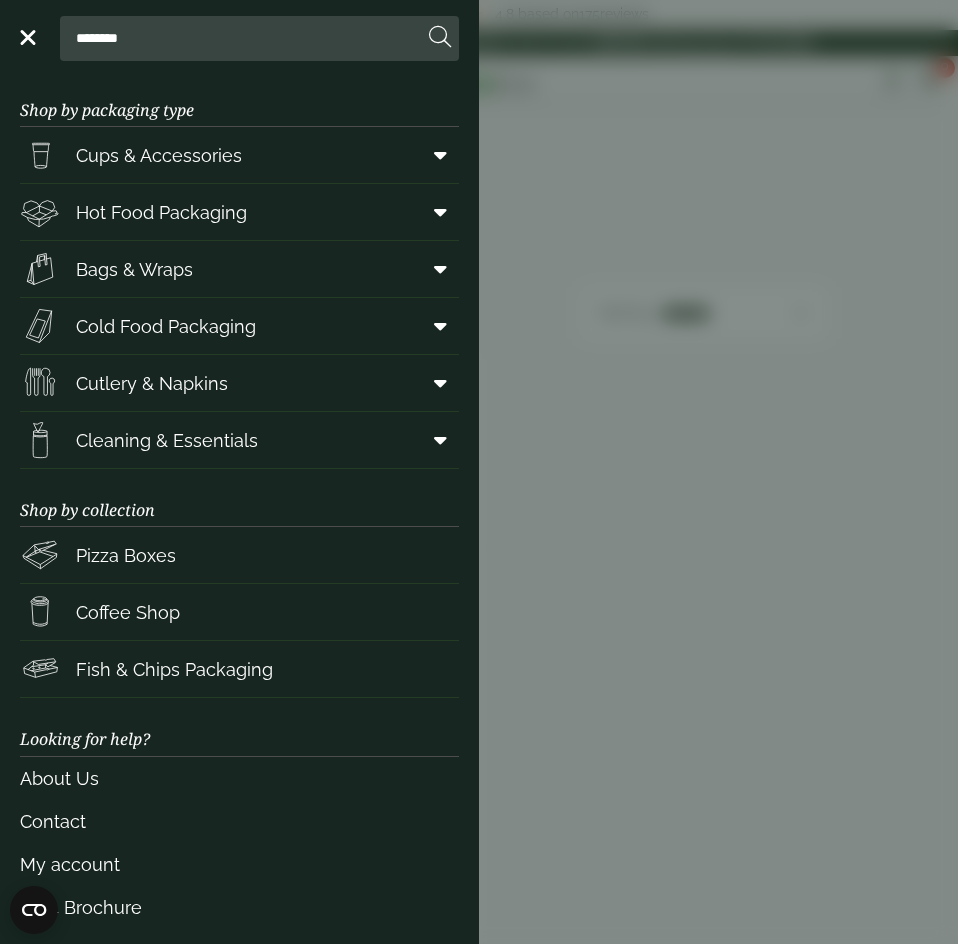 type on "********" 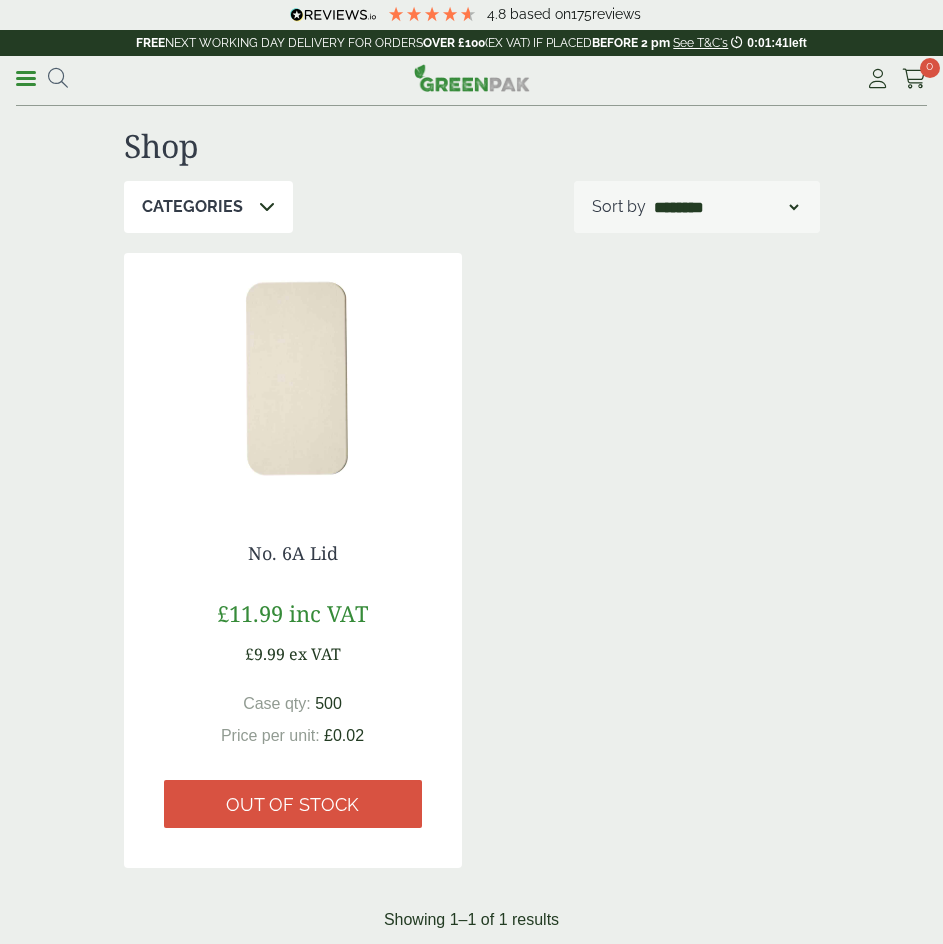 scroll, scrollTop: 0, scrollLeft: 0, axis: both 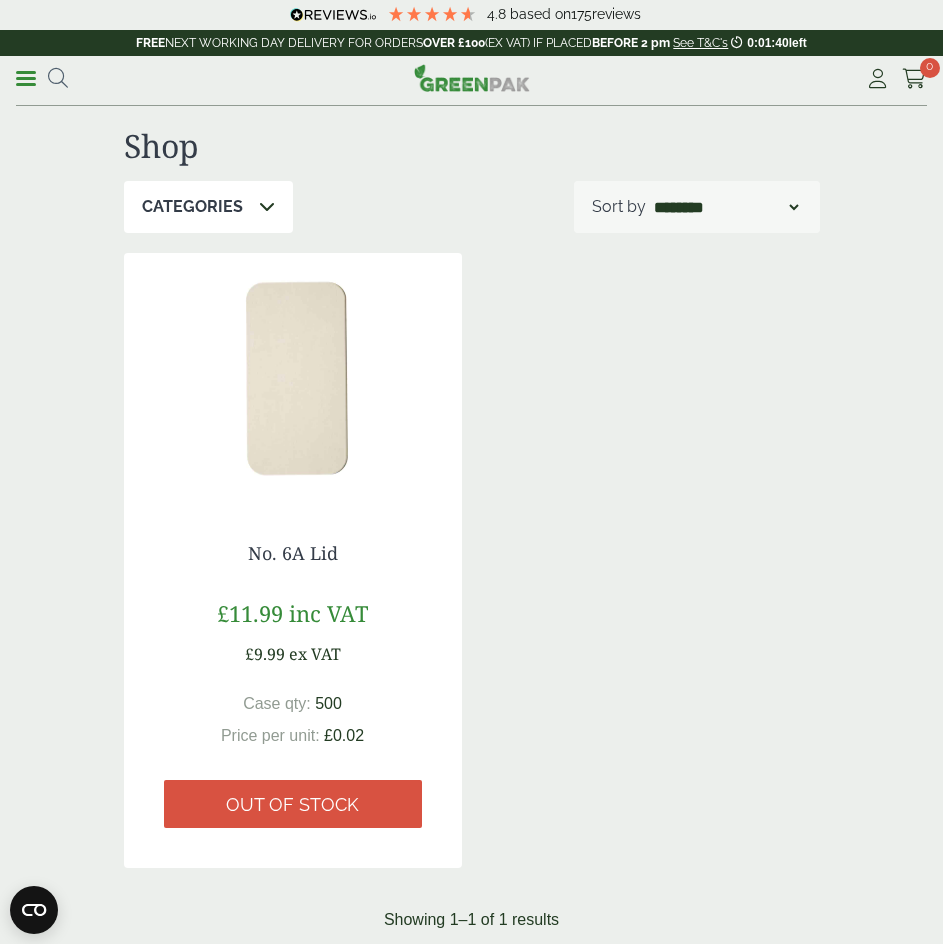 click at bounding box center (293, 378) 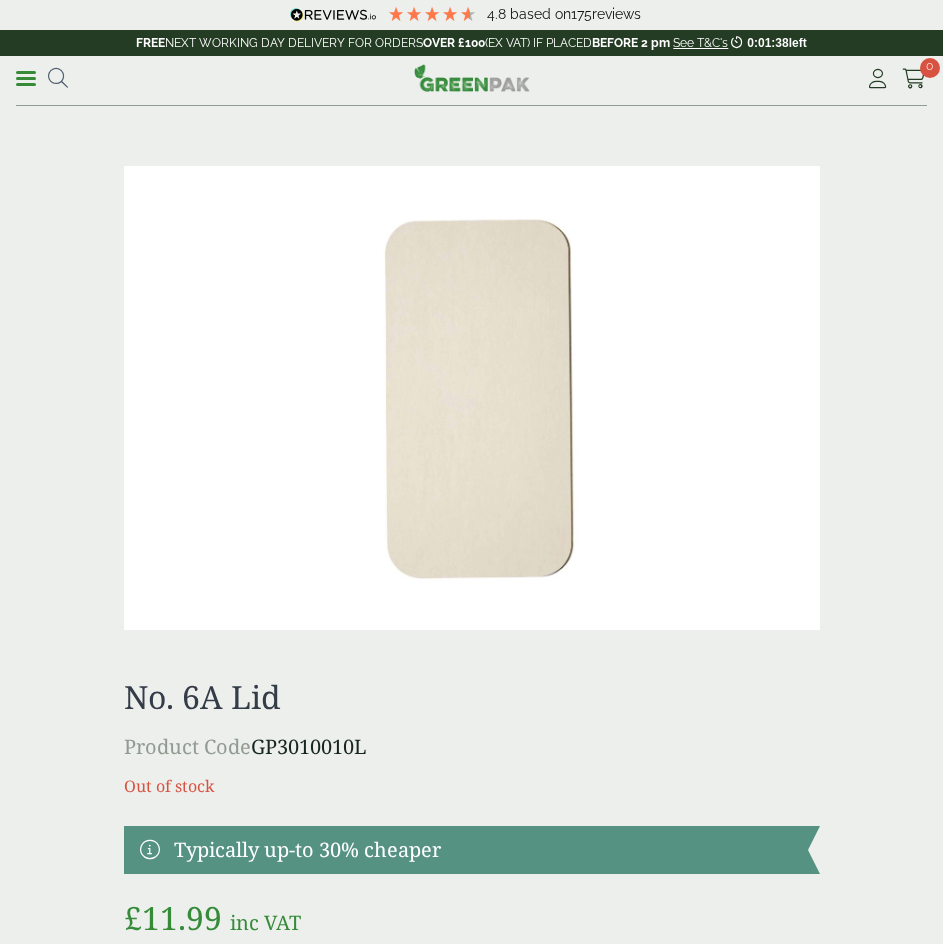 scroll, scrollTop: 0, scrollLeft: 0, axis: both 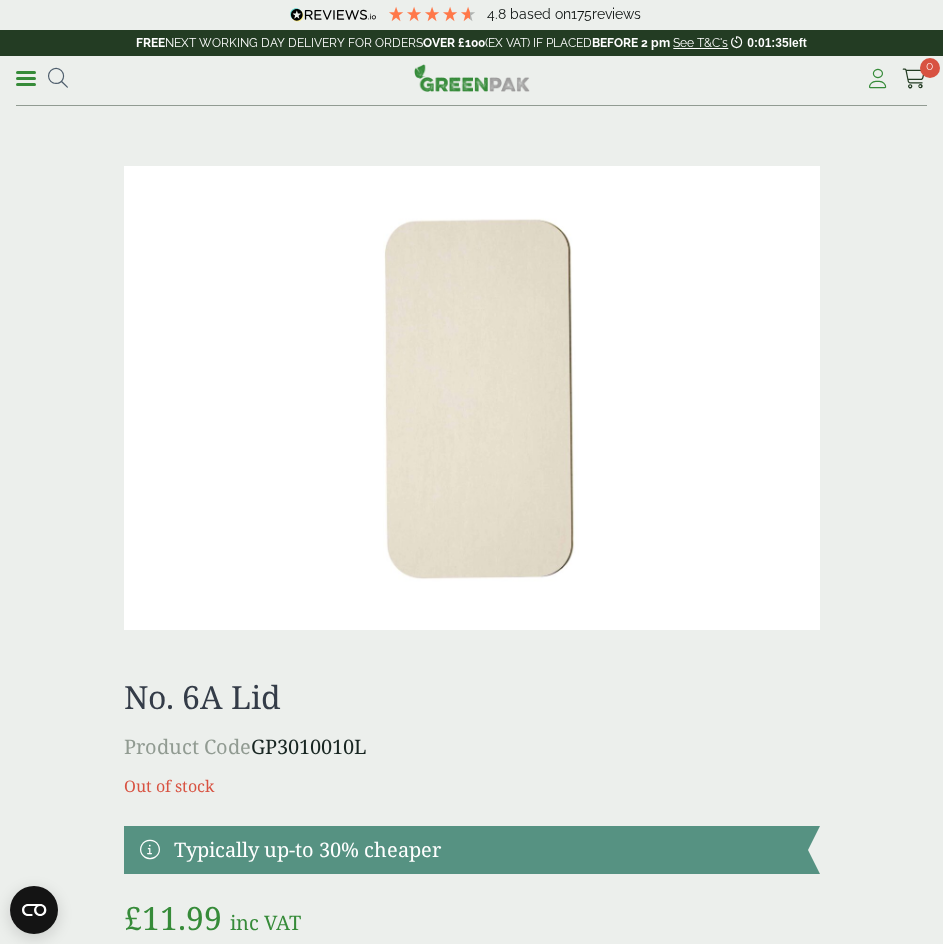 click at bounding box center (877, 79) 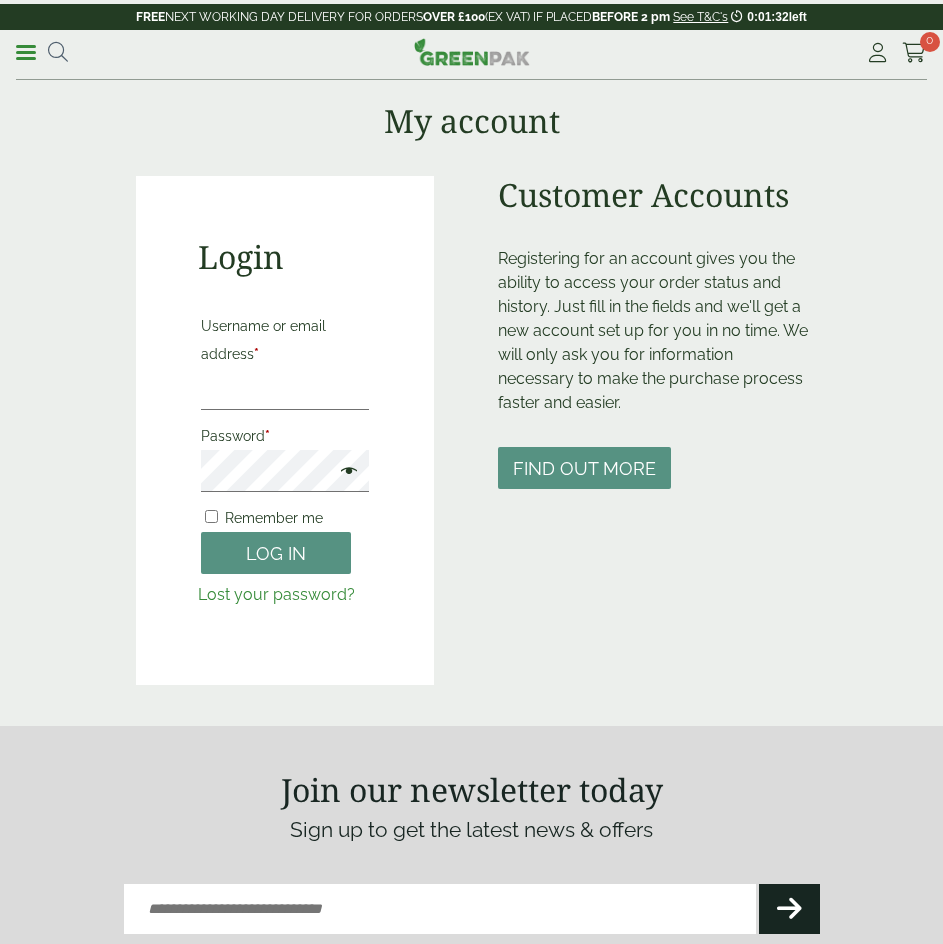 scroll, scrollTop: 0, scrollLeft: 0, axis: both 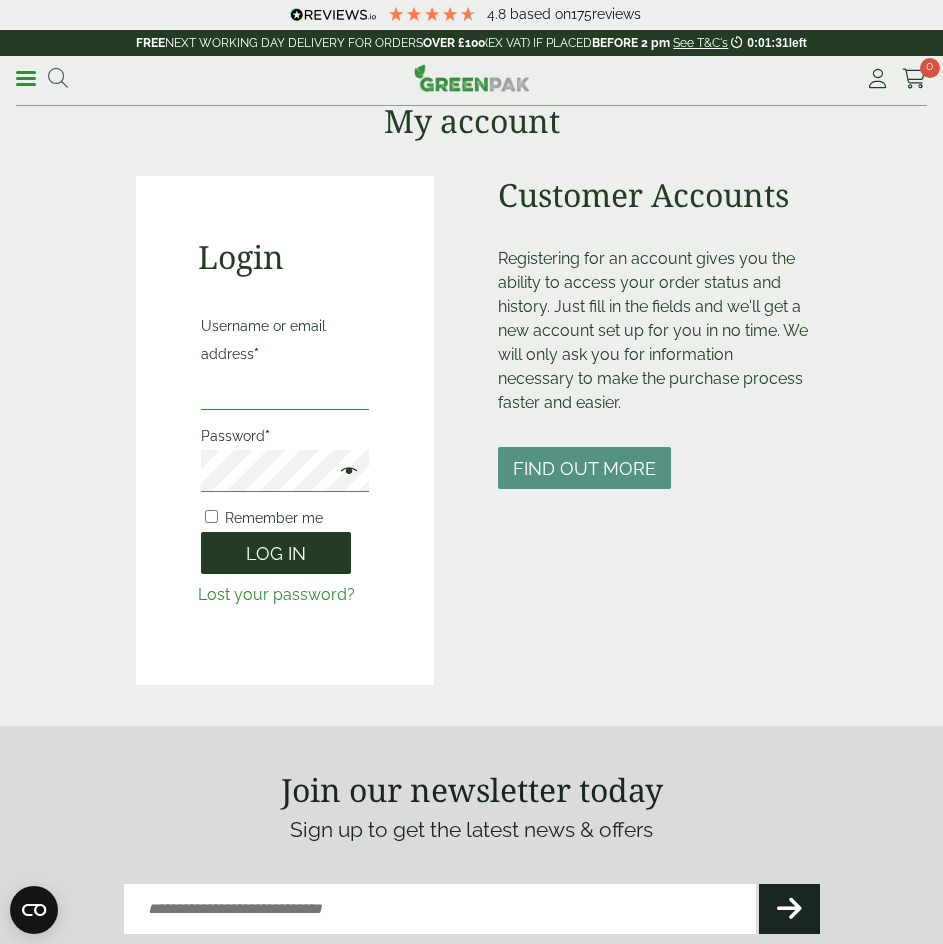 type on "**********" 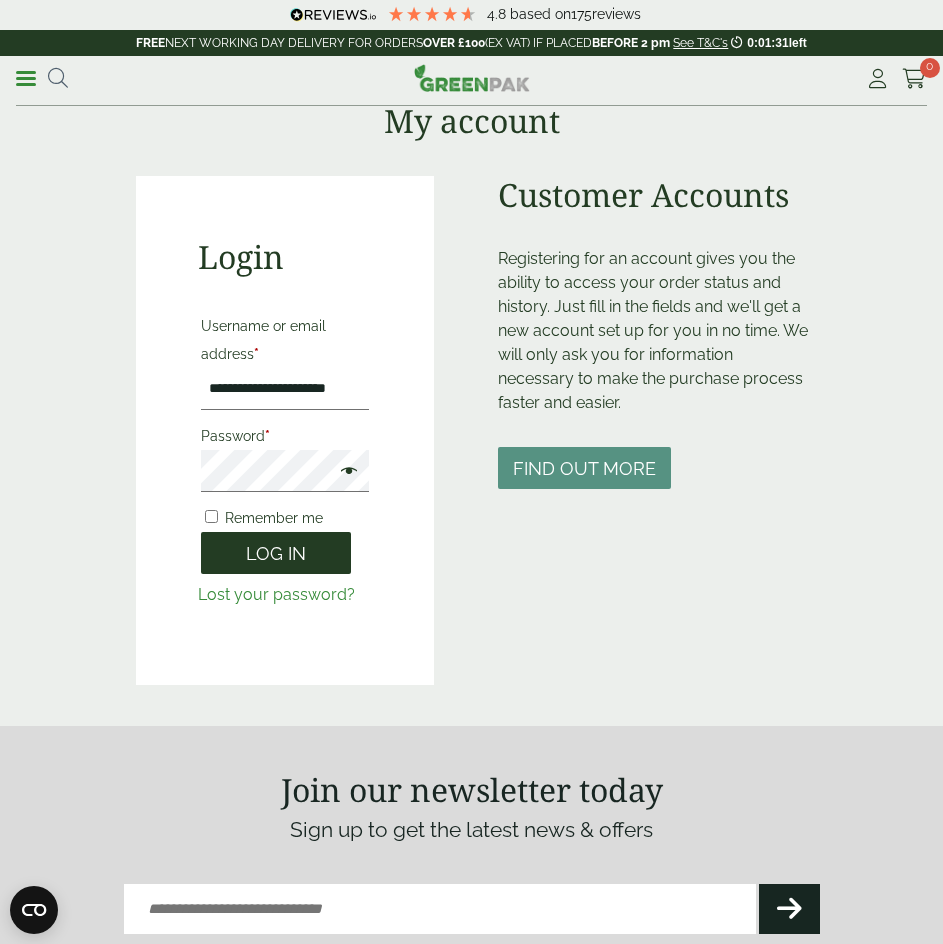 click on "Log in" at bounding box center (276, 553) 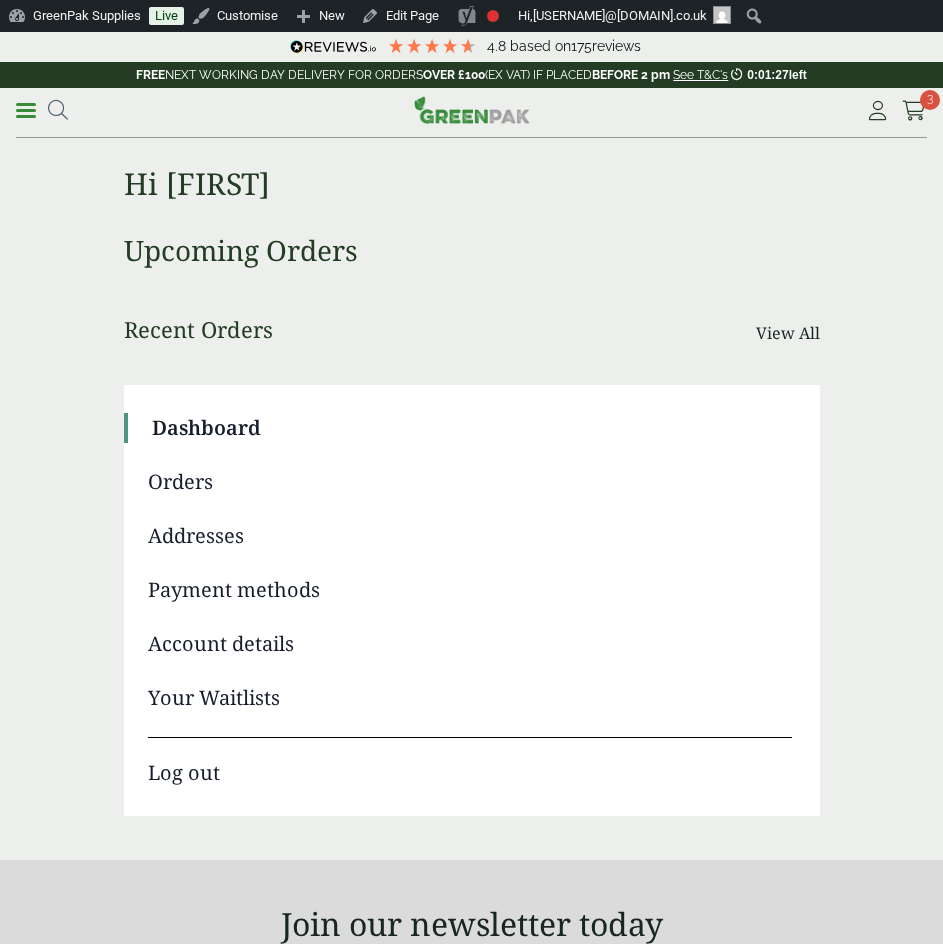 scroll, scrollTop: 0, scrollLeft: 0, axis: both 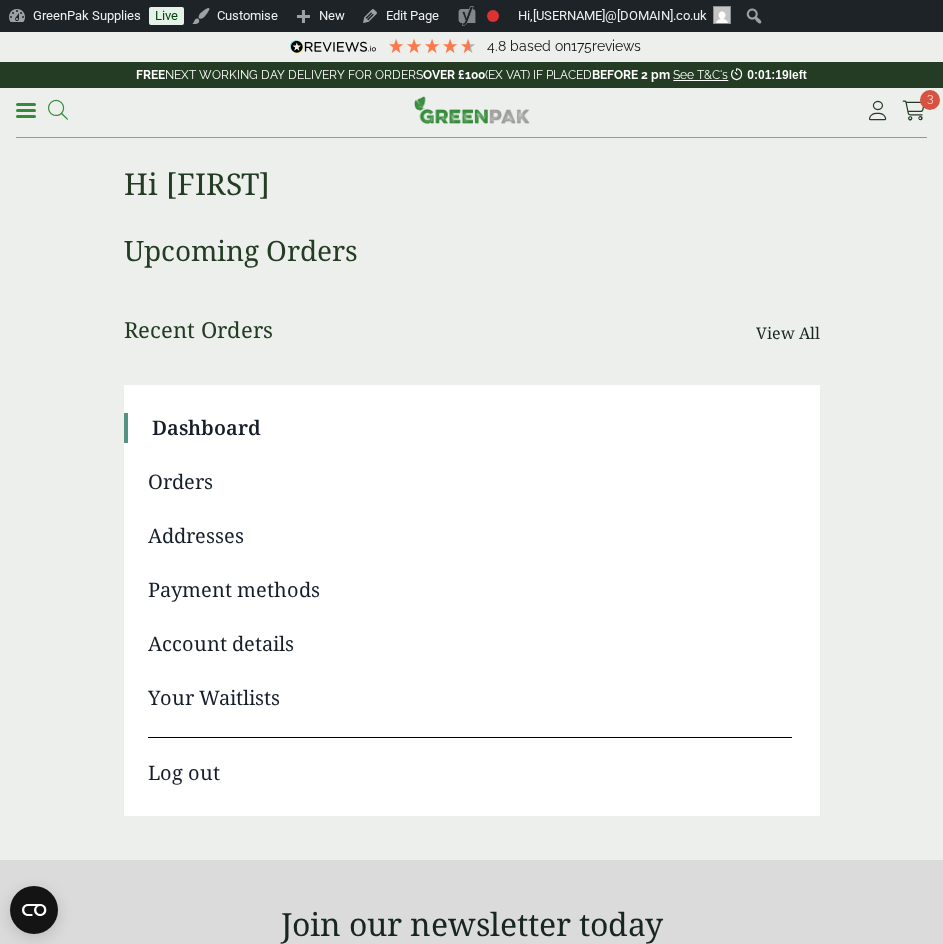 click at bounding box center (58, 110) 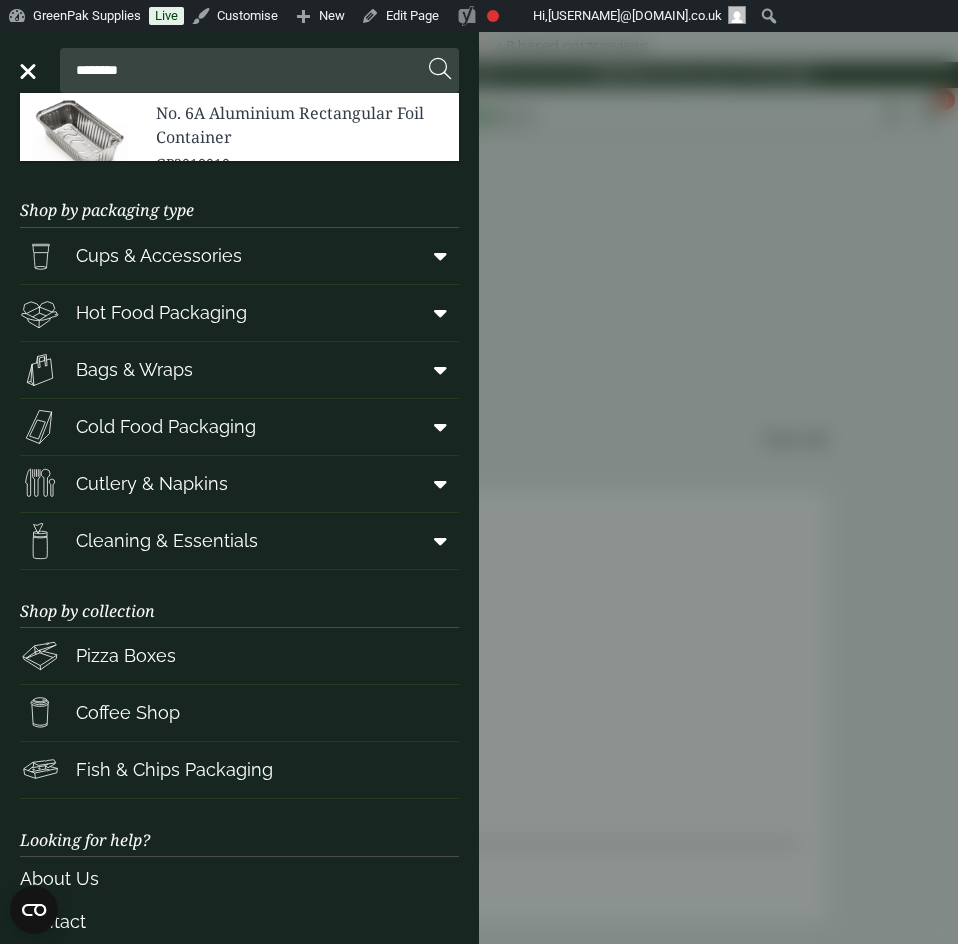 type on "********" 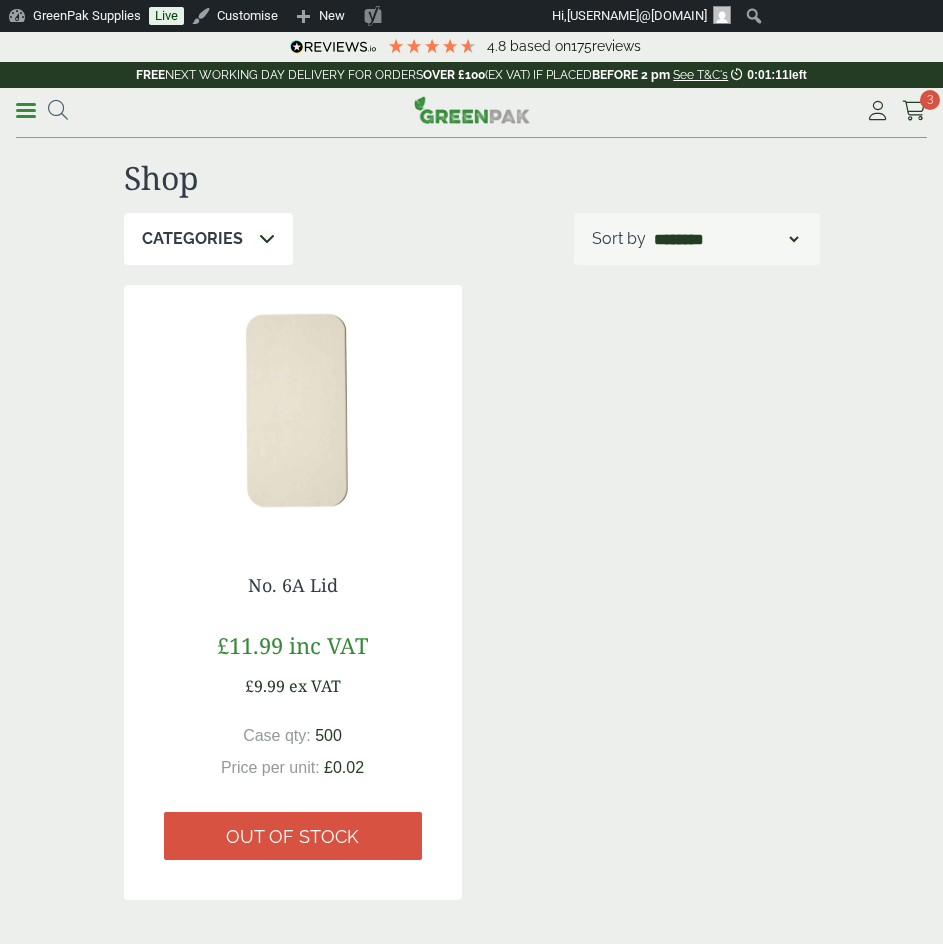 scroll, scrollTop: 0, scrollLeft: 0, axis: both 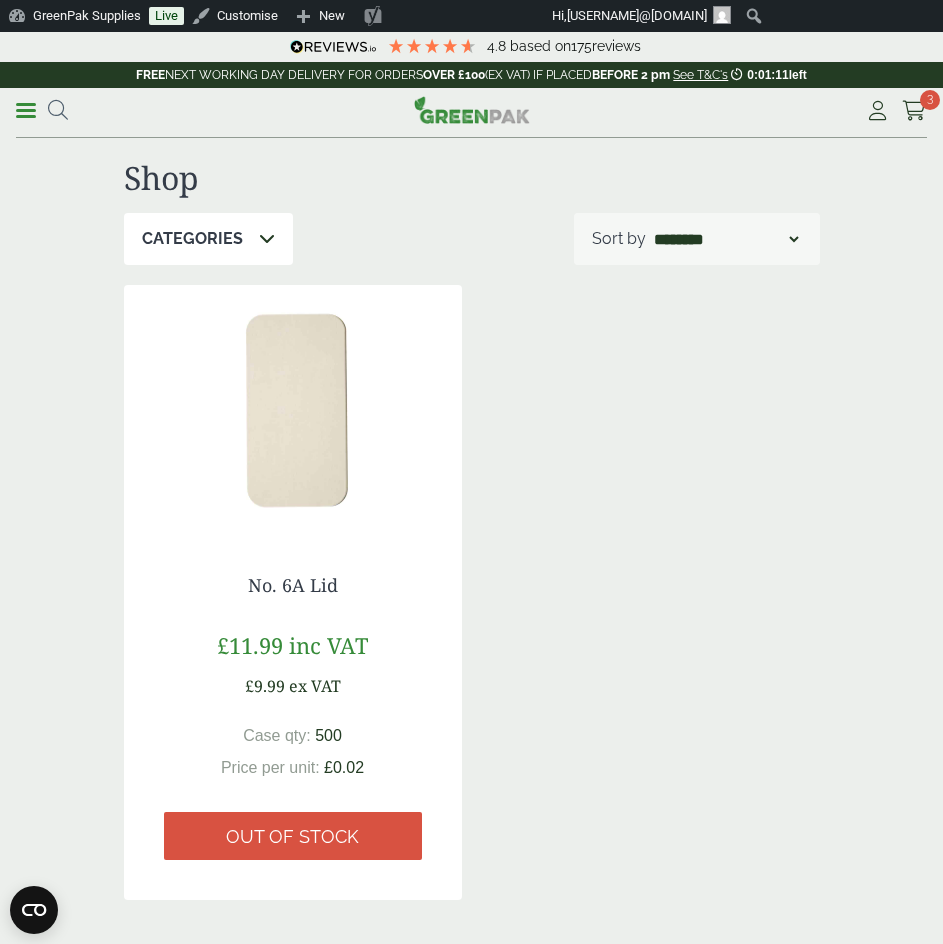 click at bounding box center (293, 410) 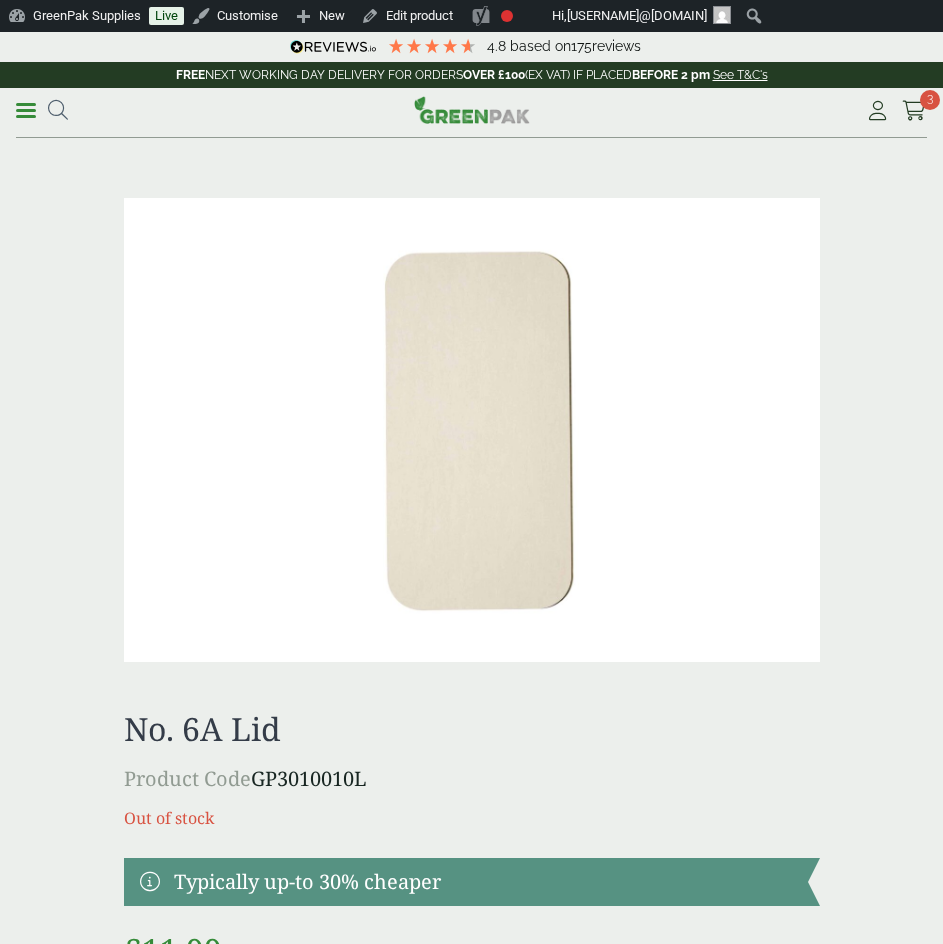scroll, scrollTop: 0, scrollLeft: 0, axis: both 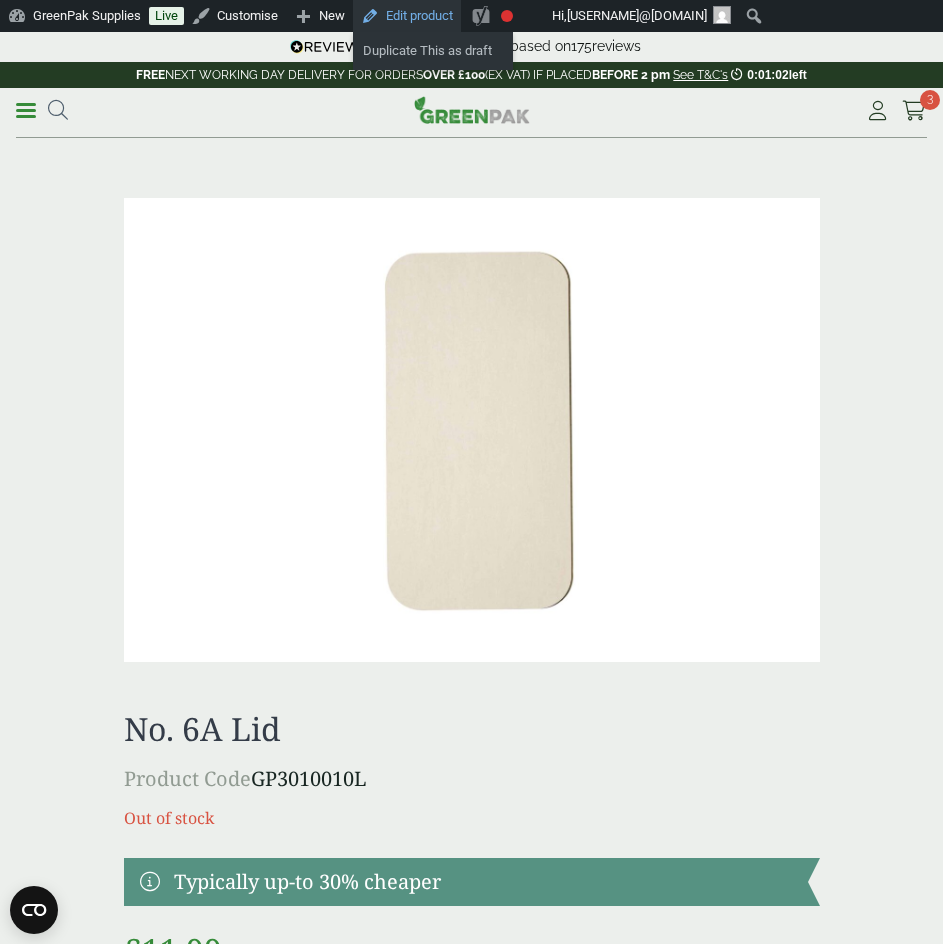 click on "Edit product" at bounding box center [407, 16] 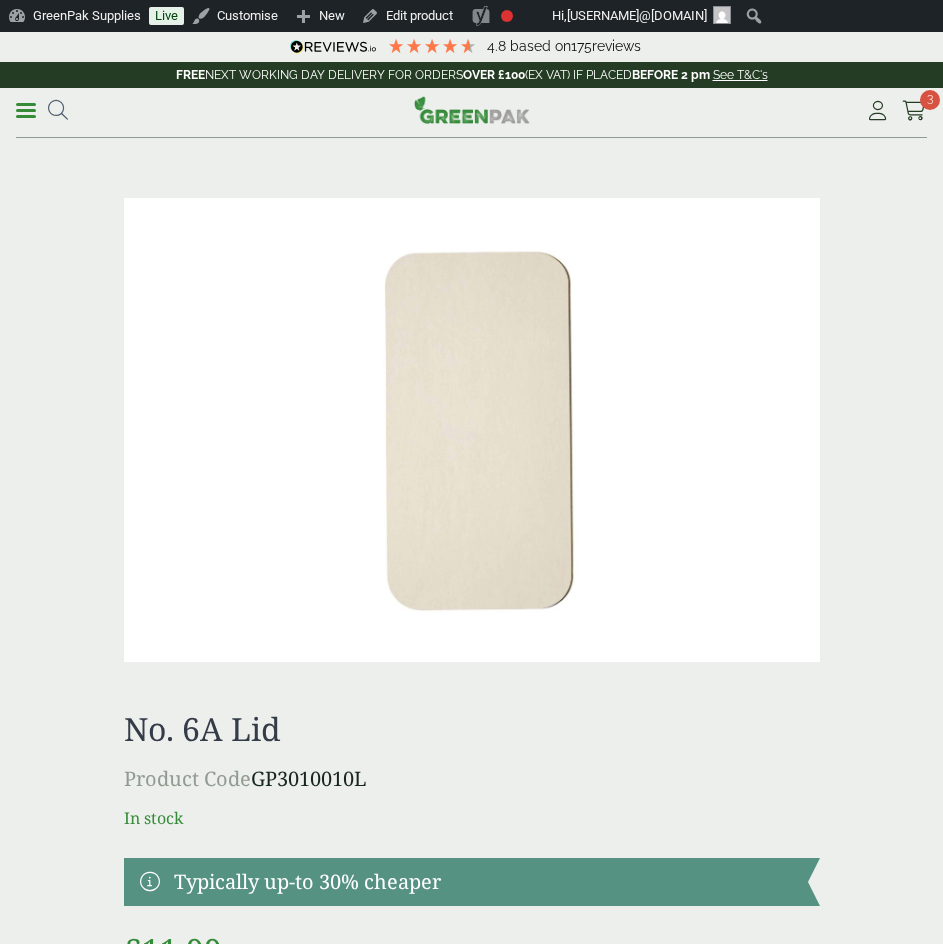 scroll, scrollTop: 0, scrollLeft: 0, axis: both 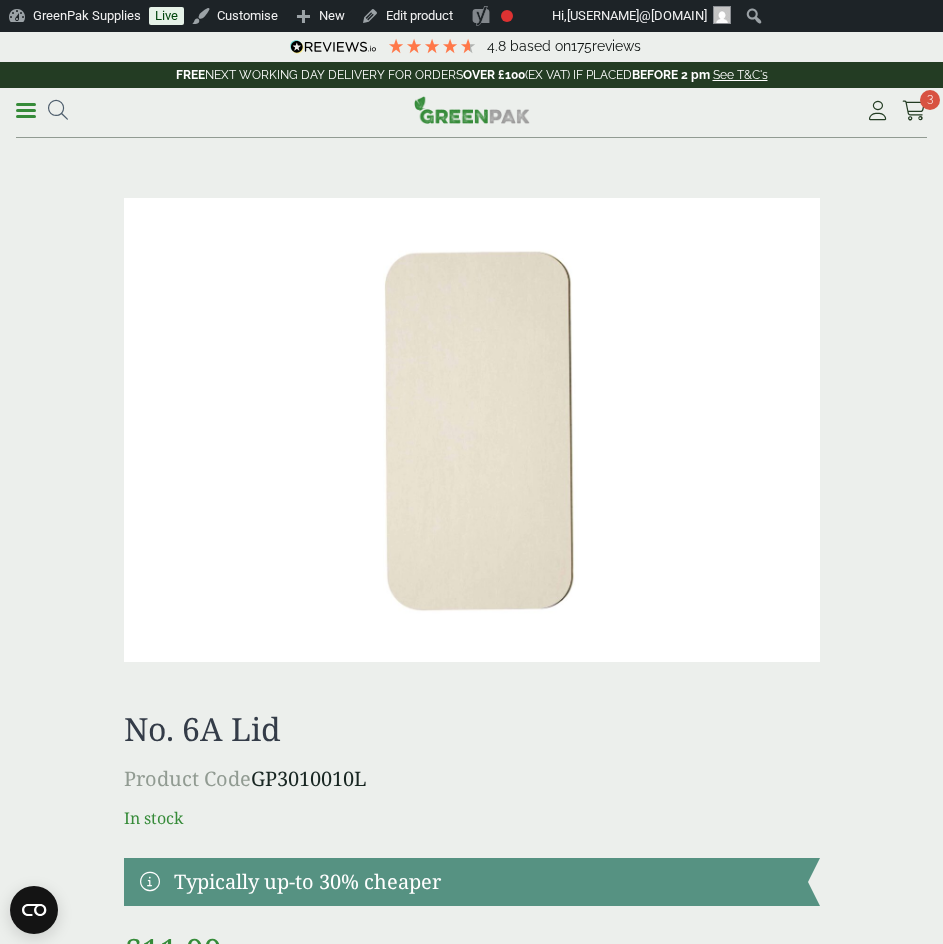 click on "Menu" at bounding box center [26, 109] 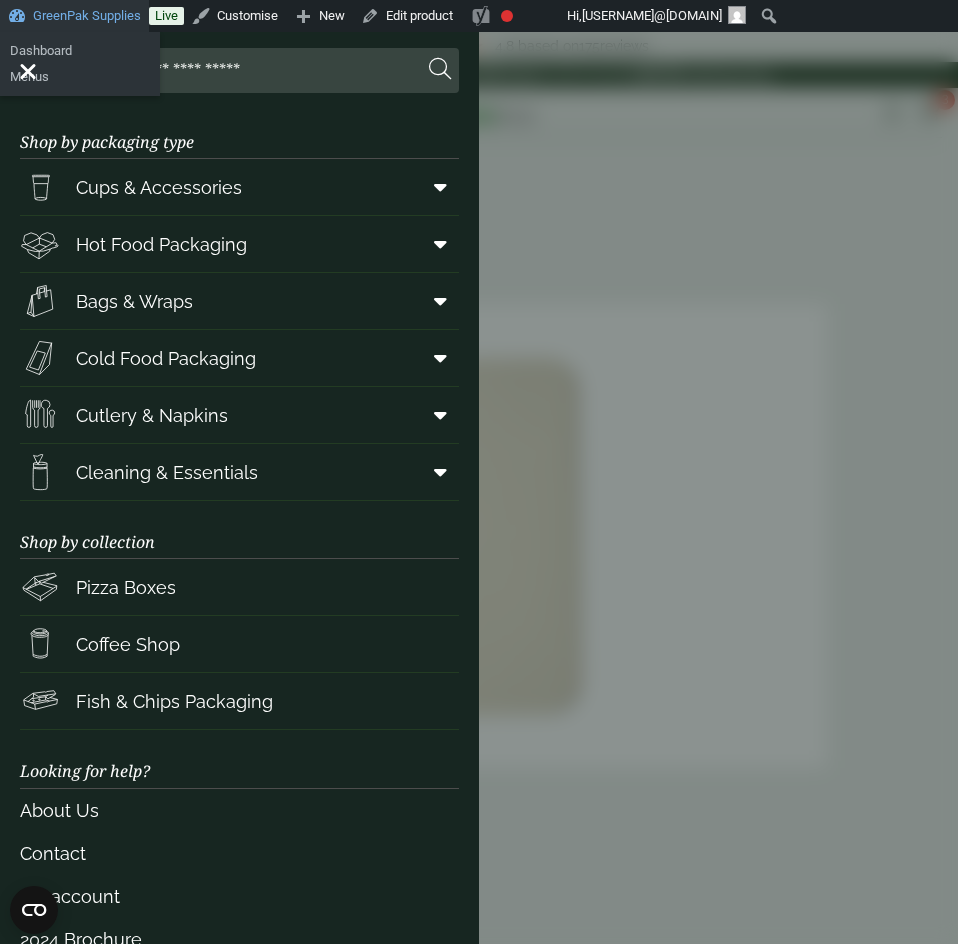 click on "GreenPak Supplies" at bounding box center (74, 16) 